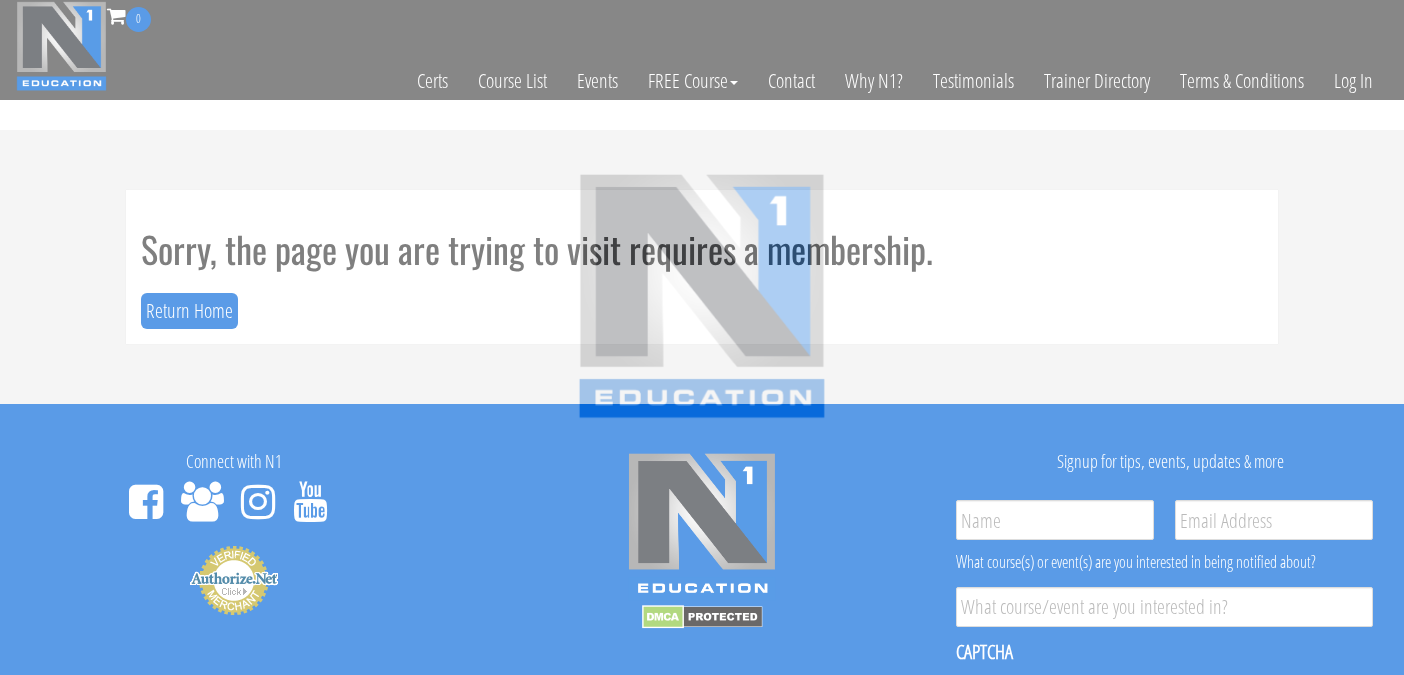 scroll, scrollTop: 0, scrollLeft: 0, axis: both 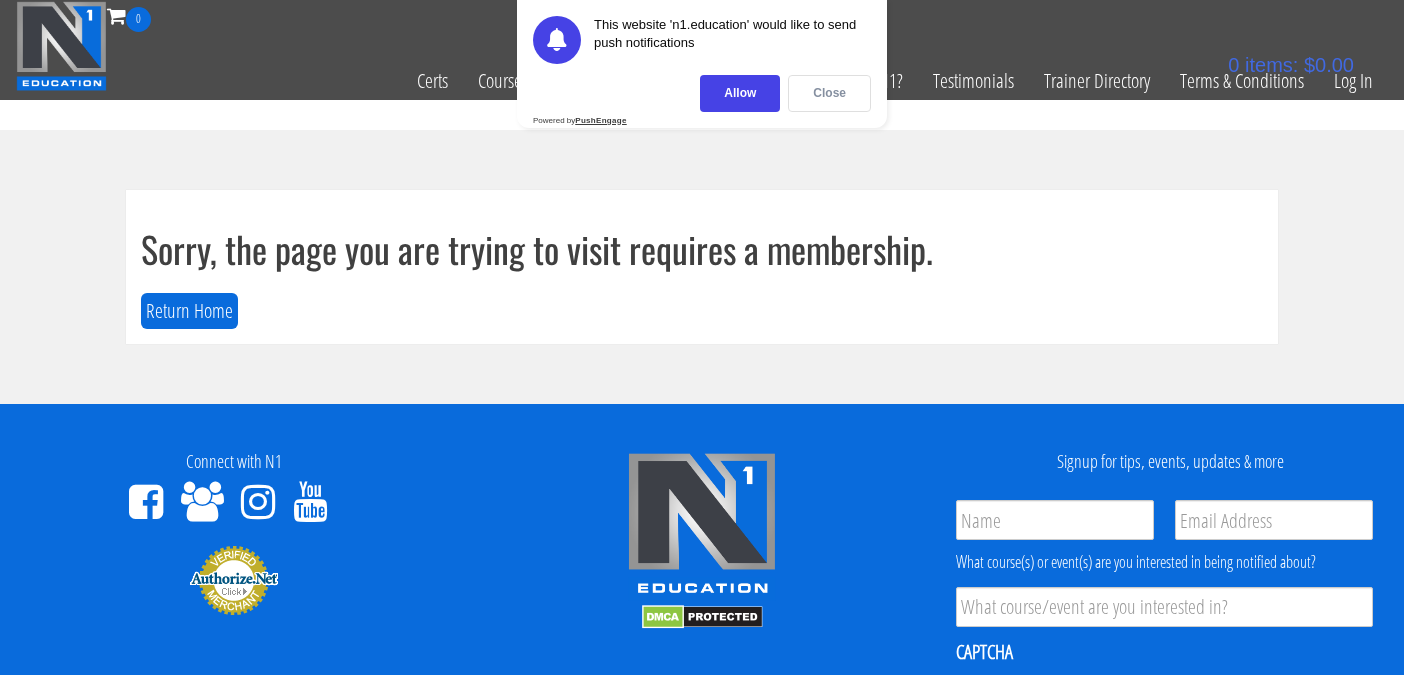 click on "Close" at bounding box center [829, 93] 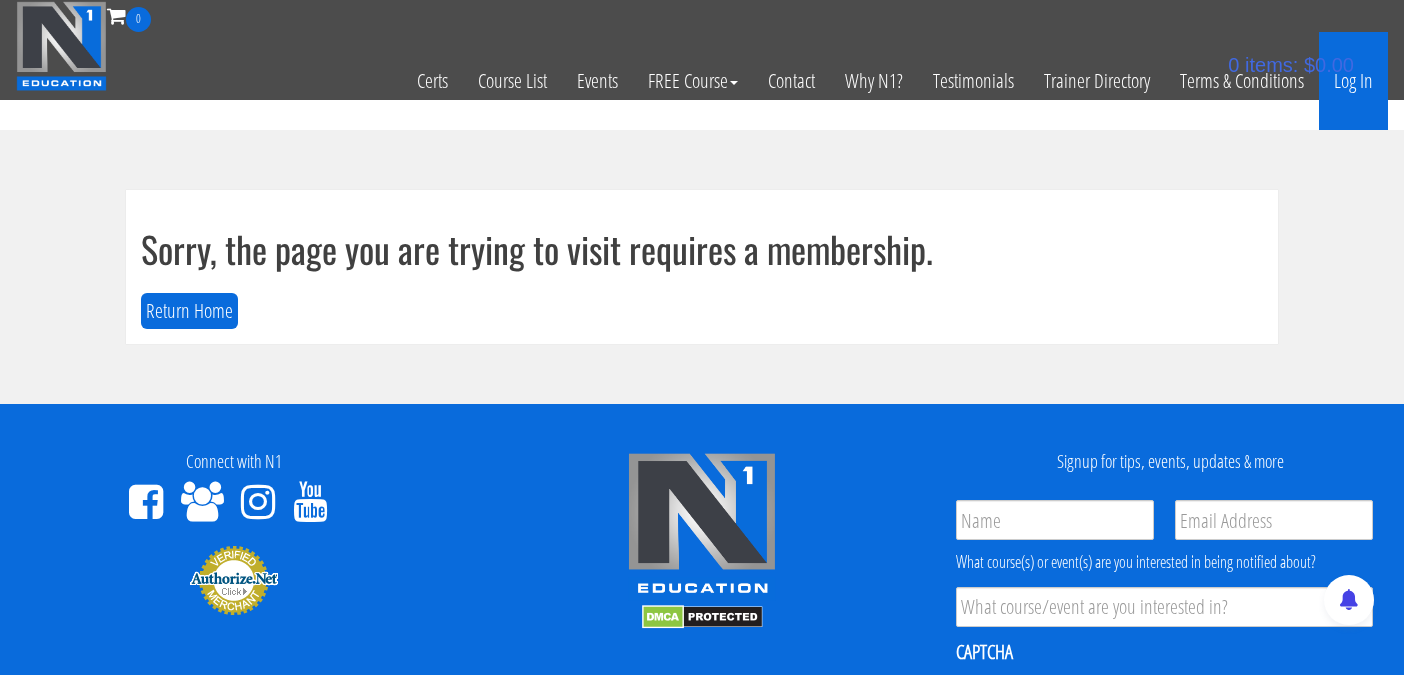 click on "Log In" at bounding box center (1353, 81) 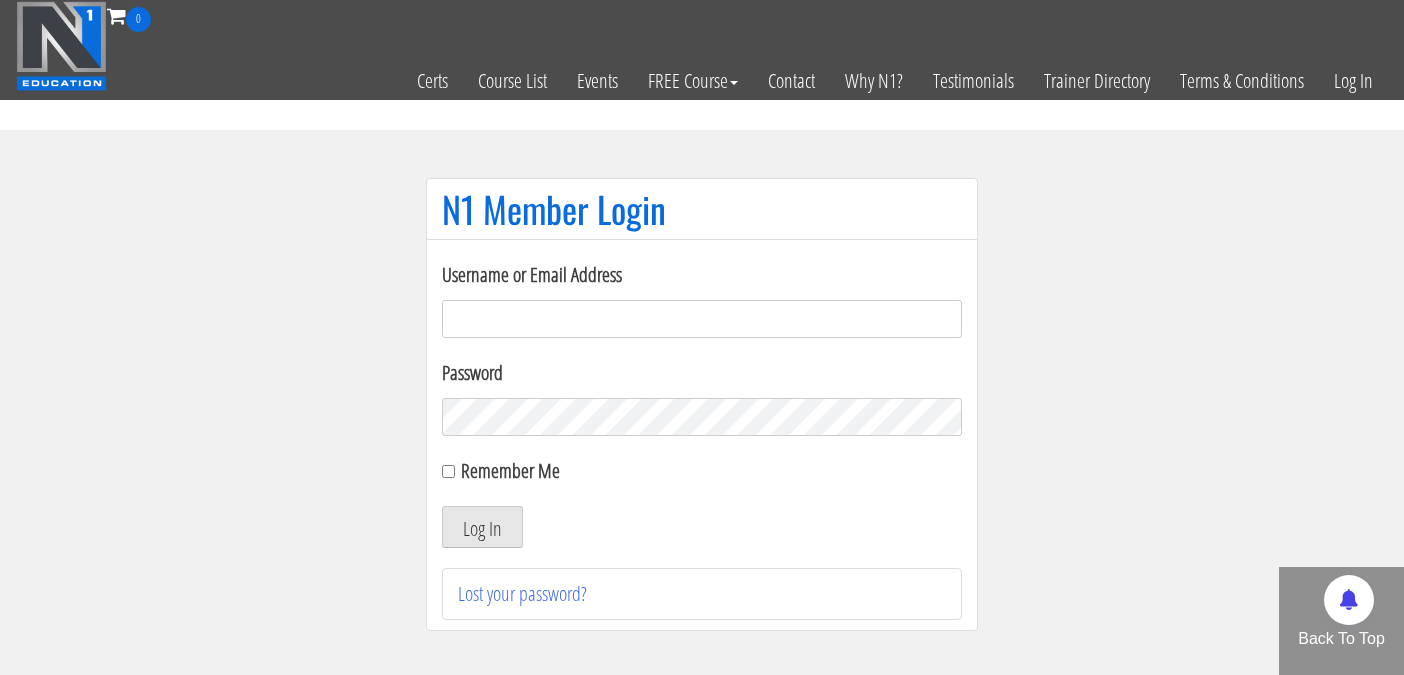 scroll, scrollTop: 0, scrollLeft: 0, axis: both 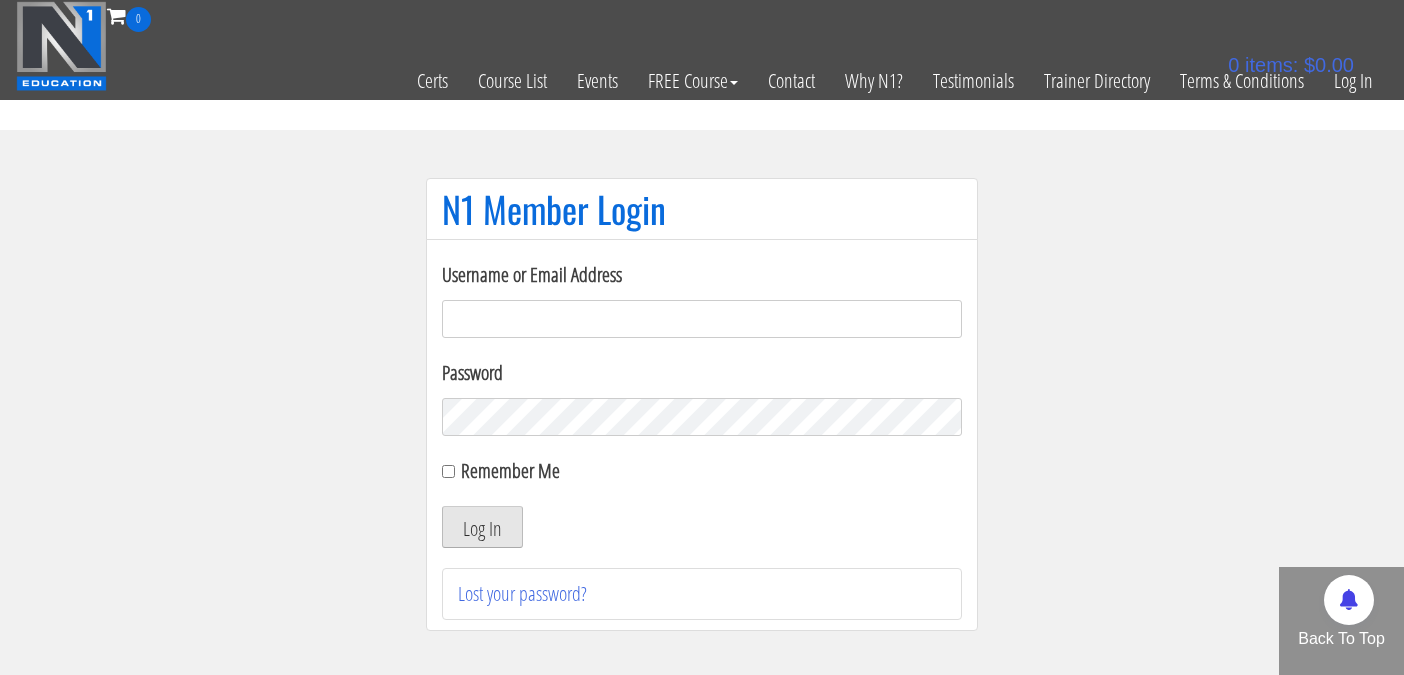 type on "gavinattorre@hotmail.com" 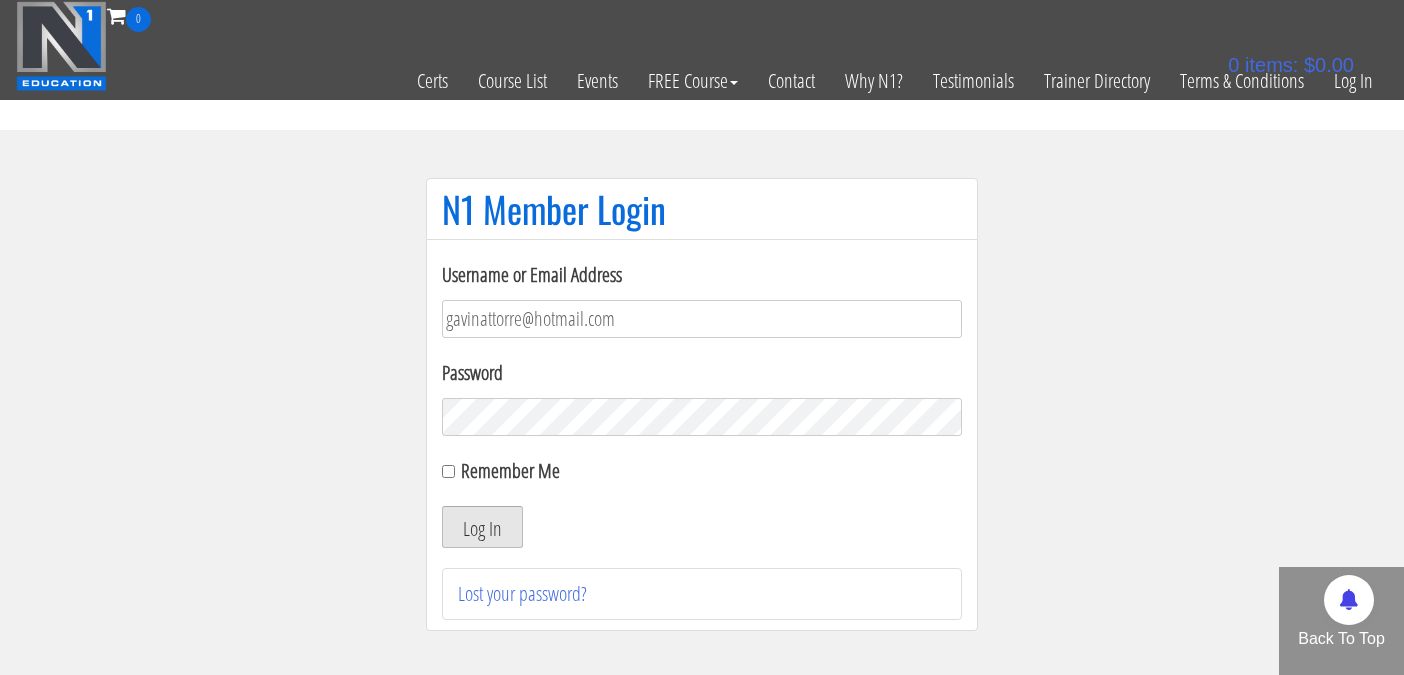 click on "Log In" at bounding box center [482, 527] 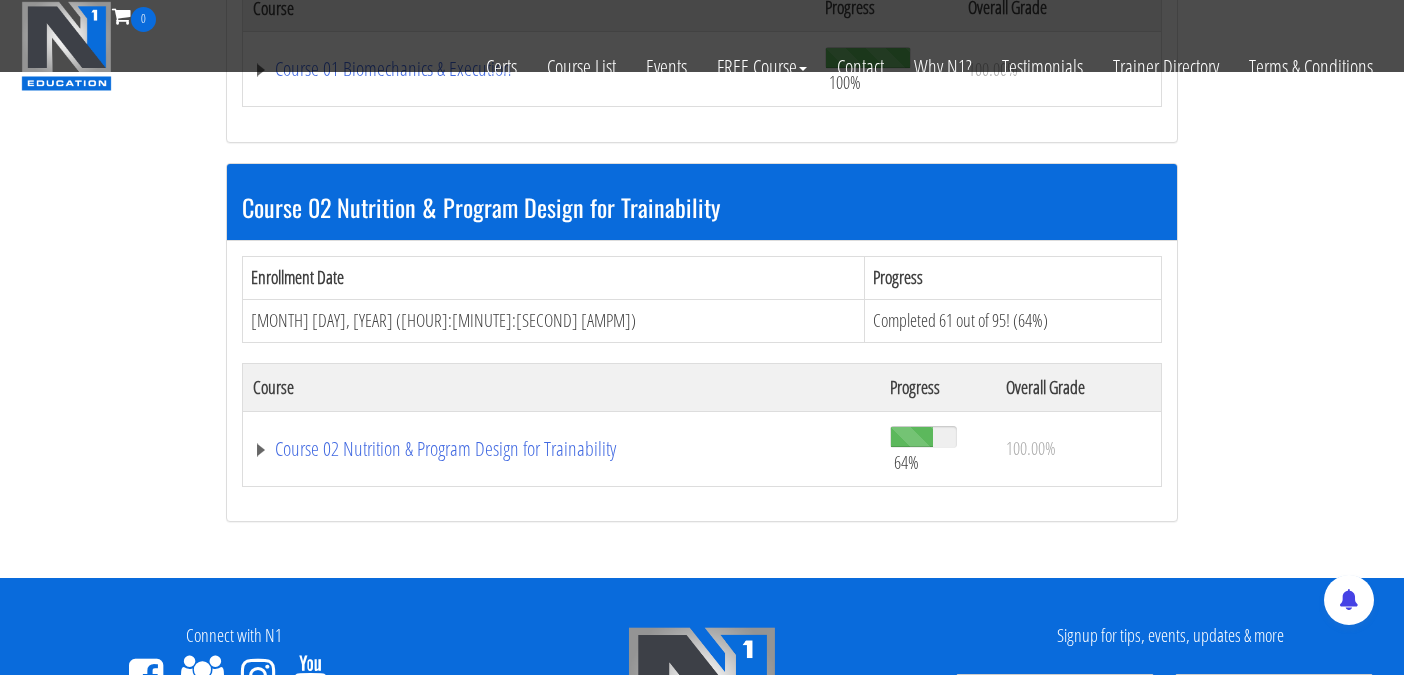scroll, scrollTop: 550, scrollLeft: 0, axis: vertical 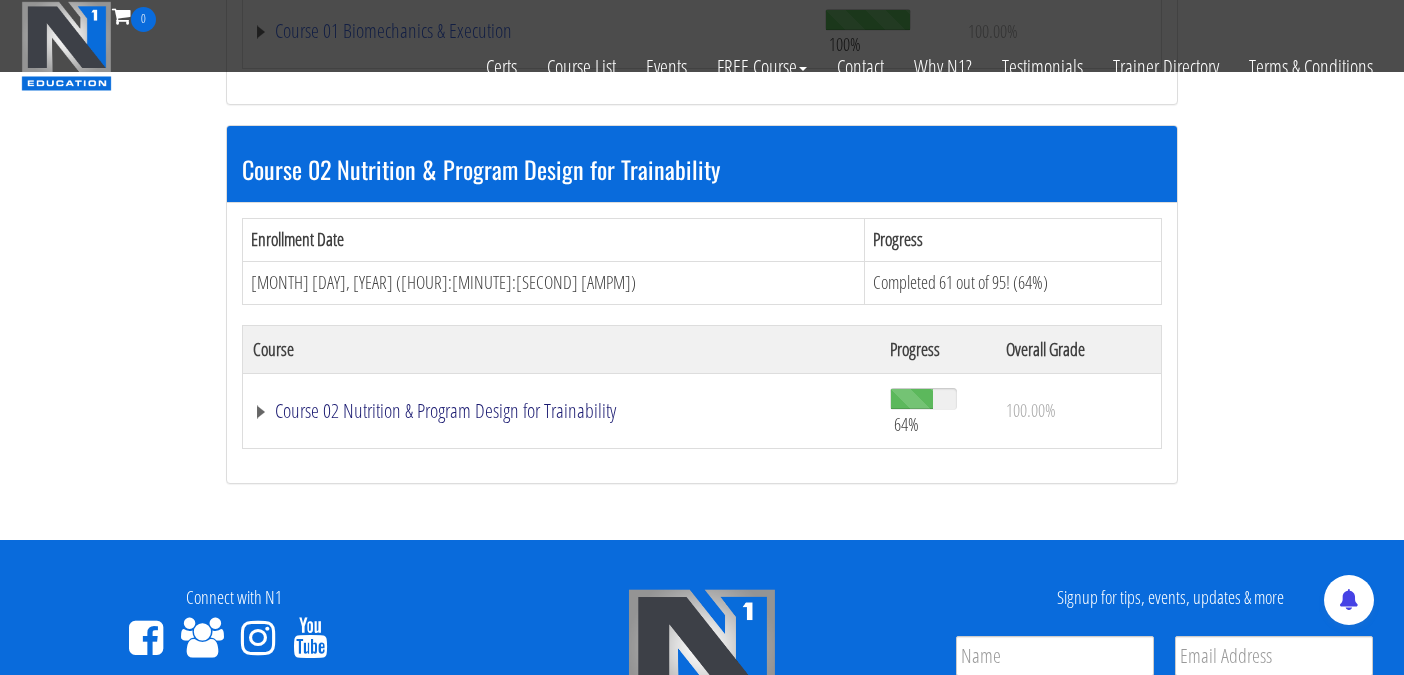click on "Course 02 Nutrition & Program Design for Trainability" at bounding box center (529, 31) 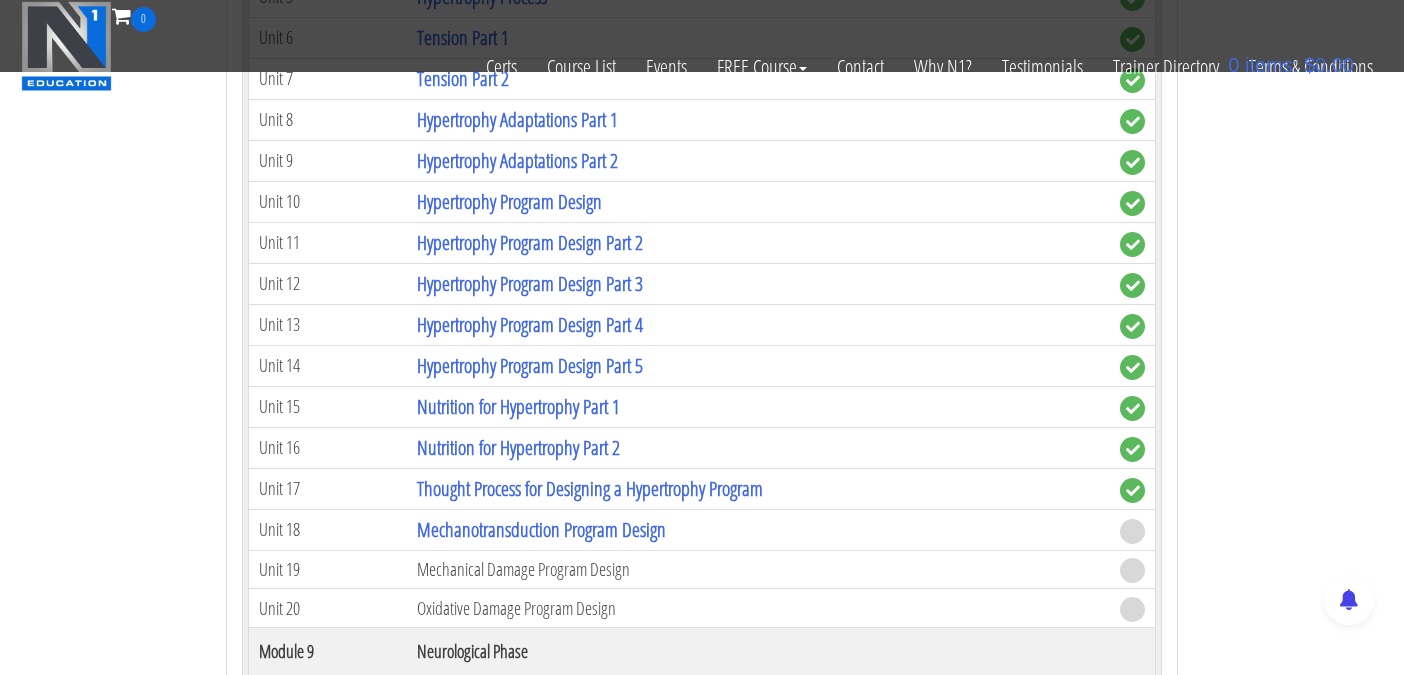 scroll, scrollTop: 3559, scrollLeft: 0, axis: vertical 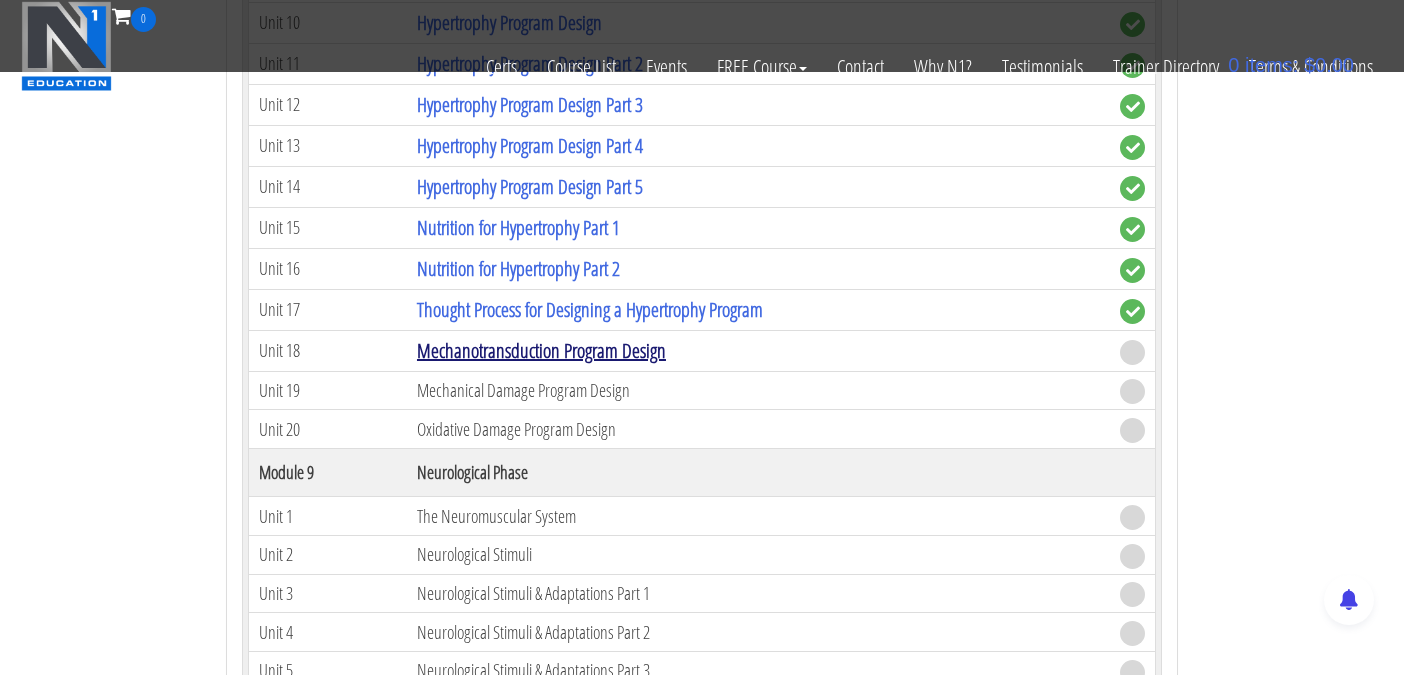 click on "Mechanotransduction Program Design" at bounding box center (541, 350) 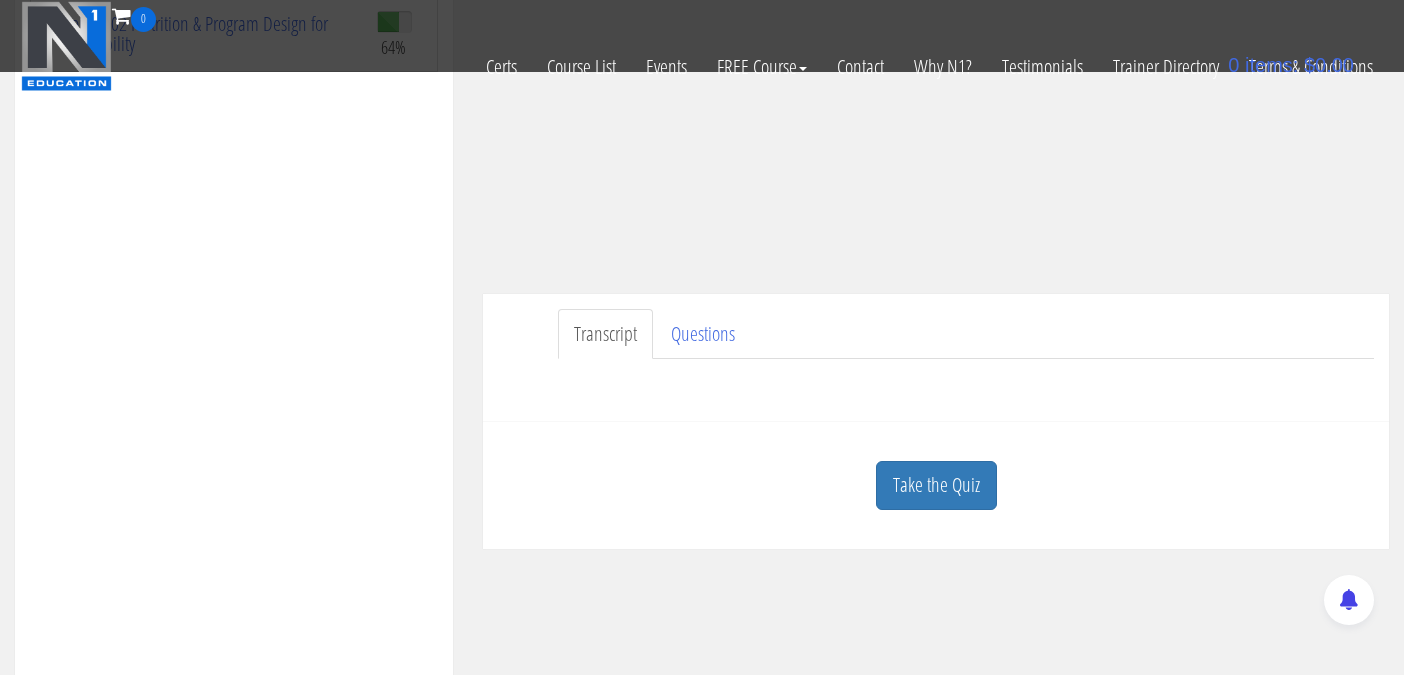scroll, scrollTop: 356, scrollLeft: 0, axis: vertical 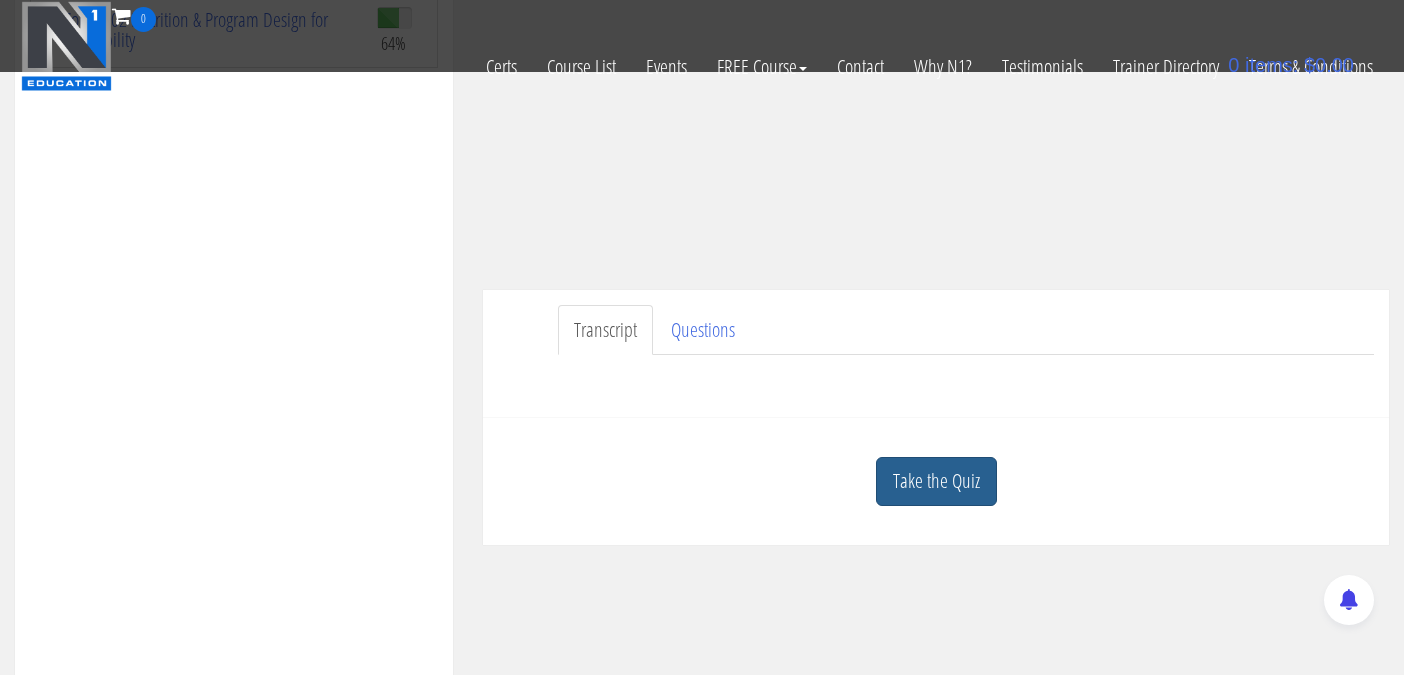 click on "Take the Quiz" at bounding box center [936, 481] 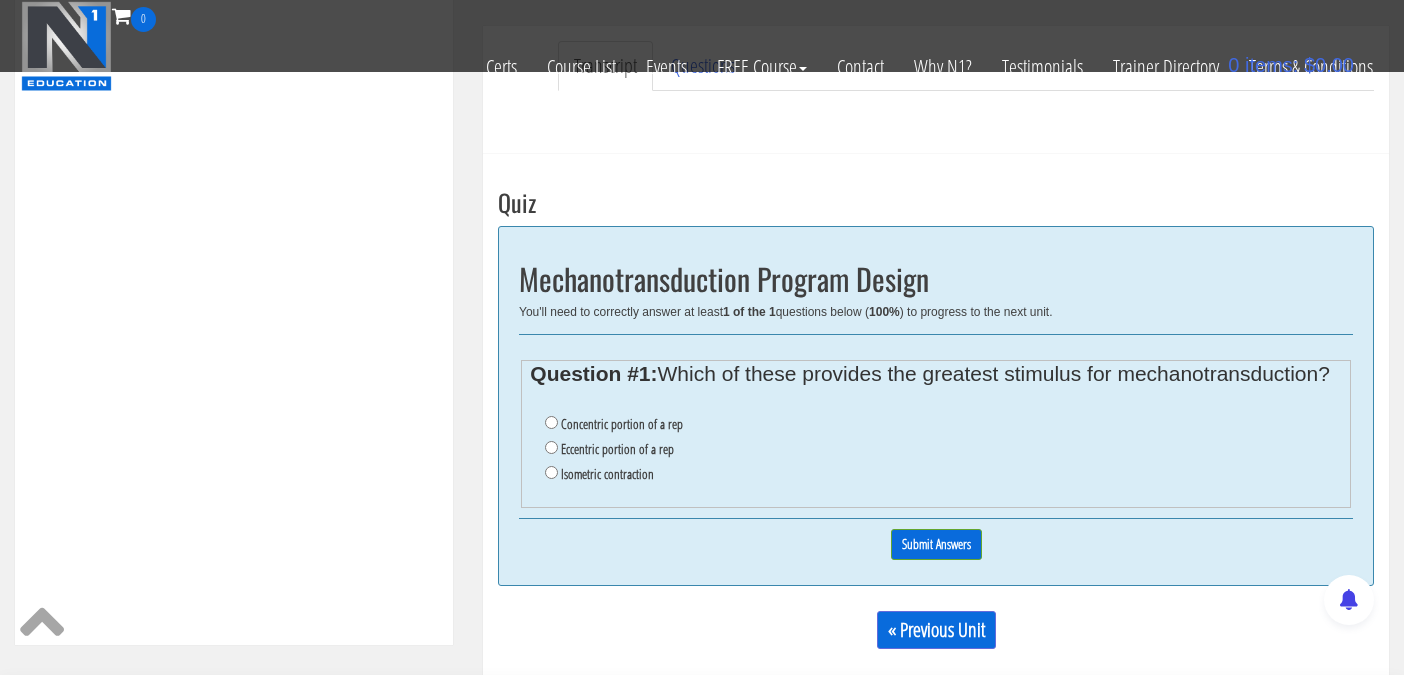 scroll, scrollTop: 630, scrollLeft: 0, axis: vertical 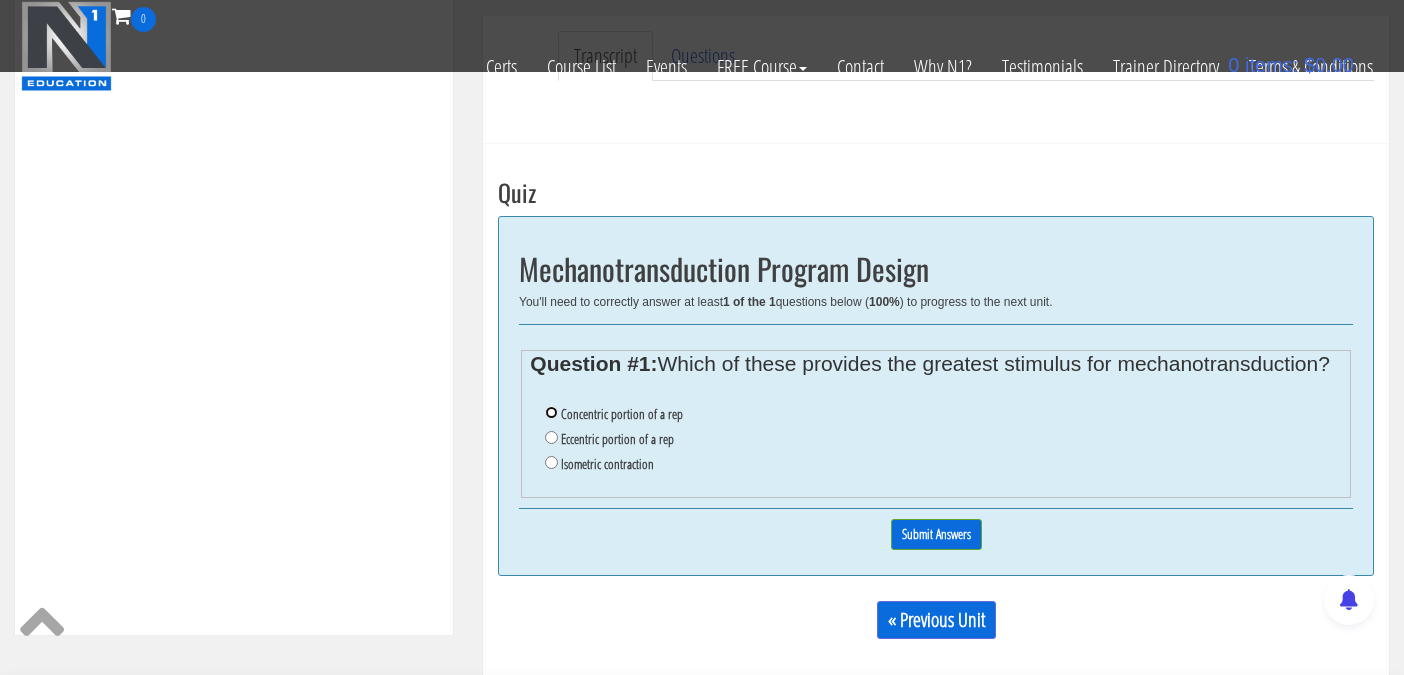 click on "Concentric portion of a rep" at bounding box center (551, 412) 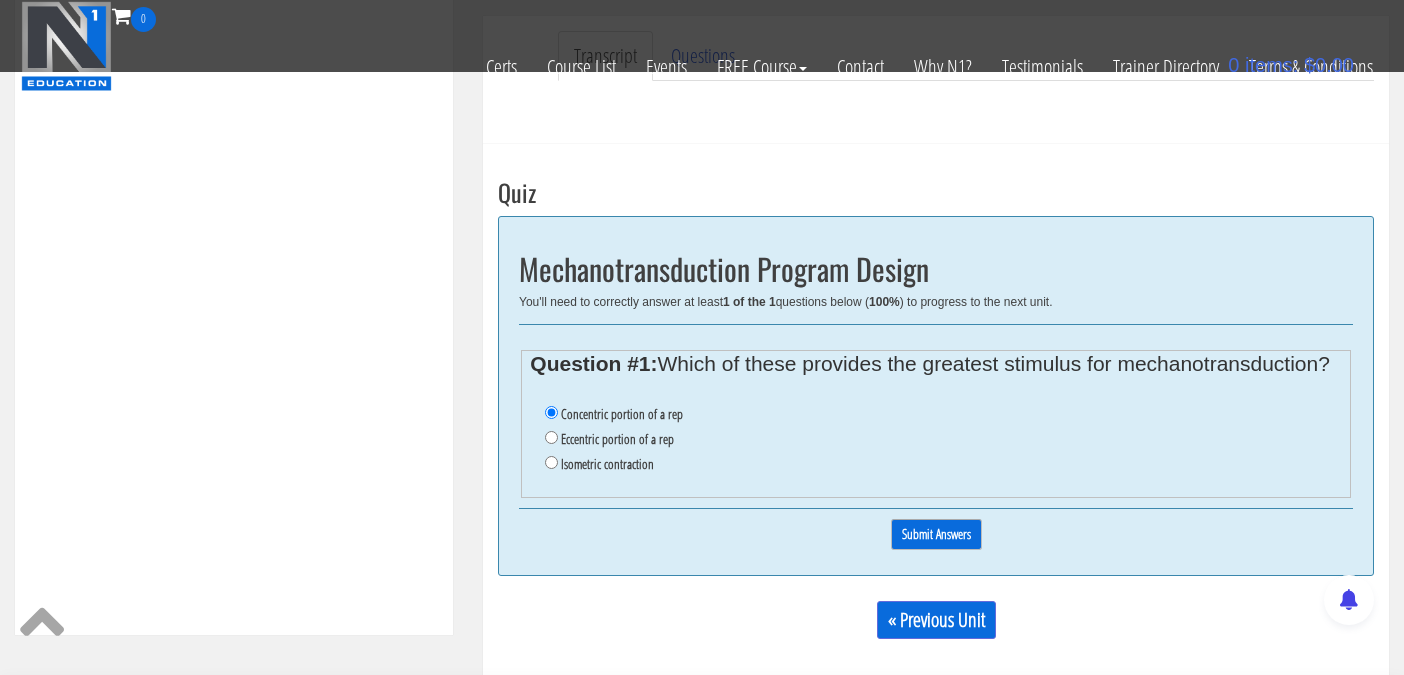 click on "Submit Answers" at bounding box center (936, 534) 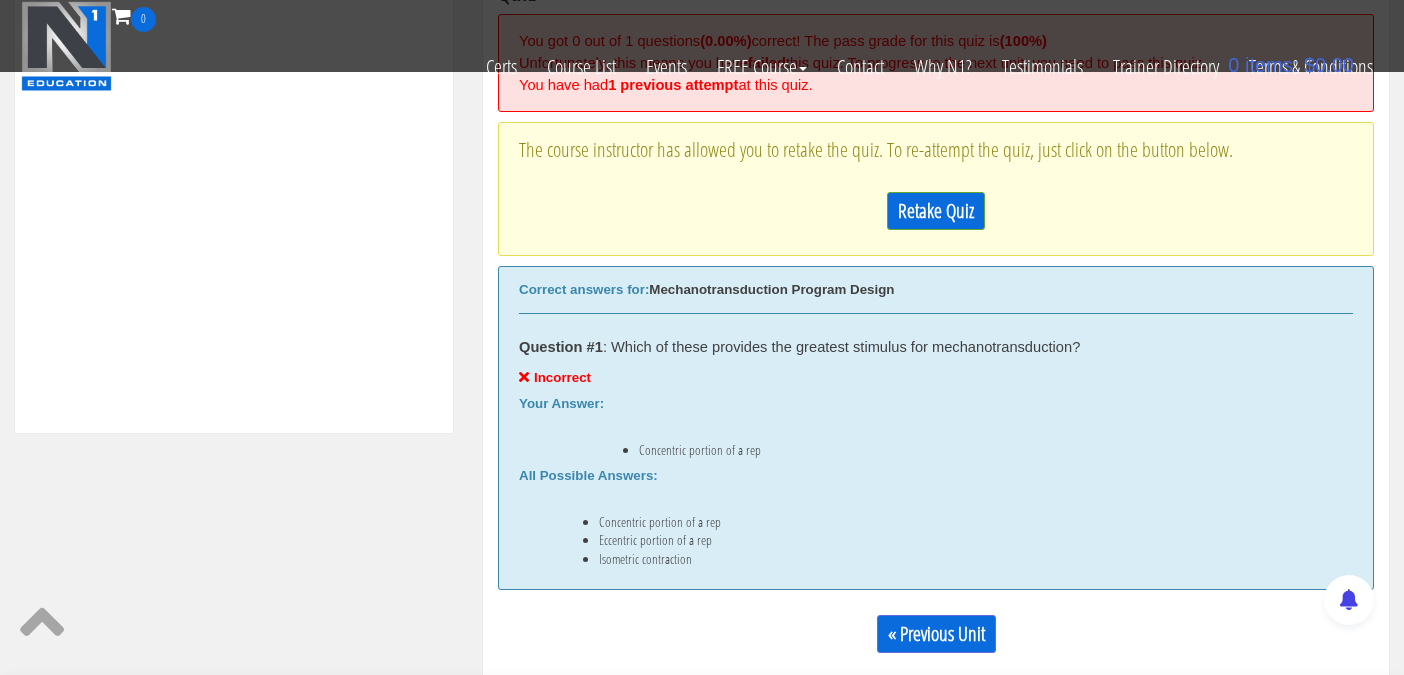 scroll, scrollTop: 835, scrollLeft: 0, axis: vertical 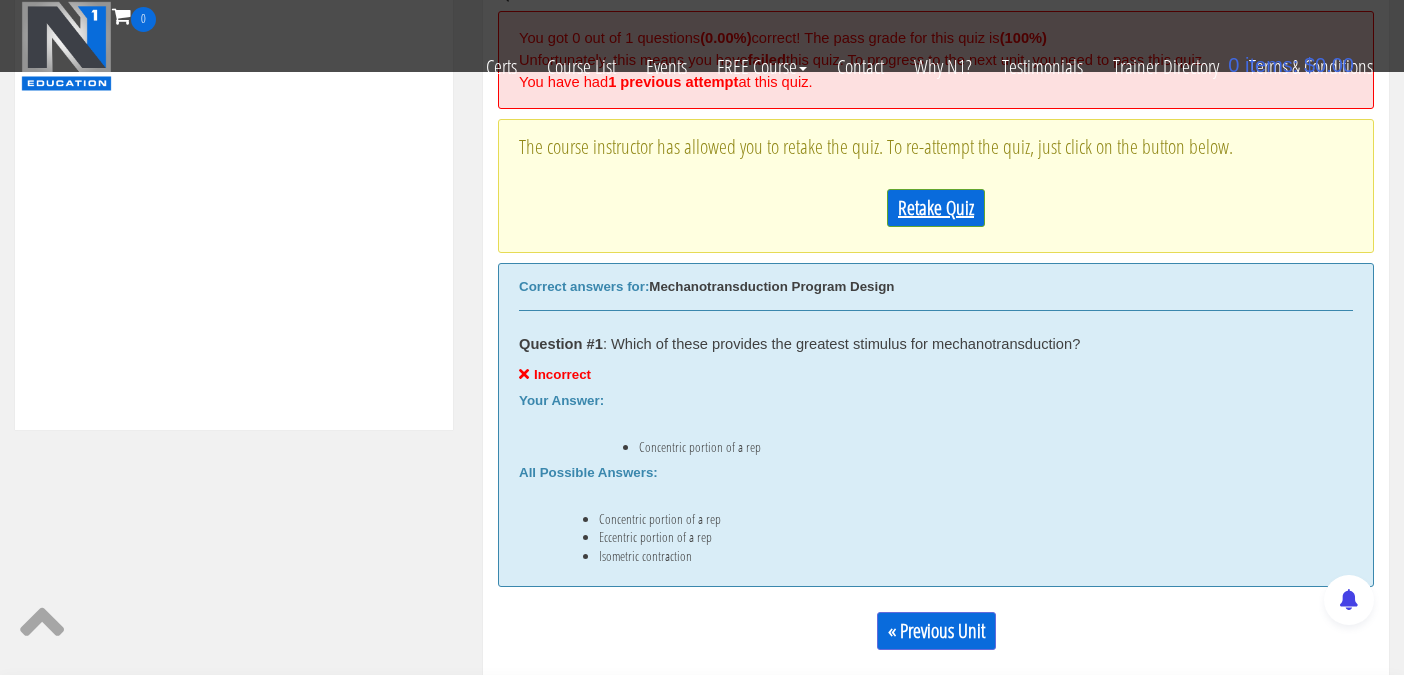 click on "Retake Quiz" at bounding box center (936, 208) 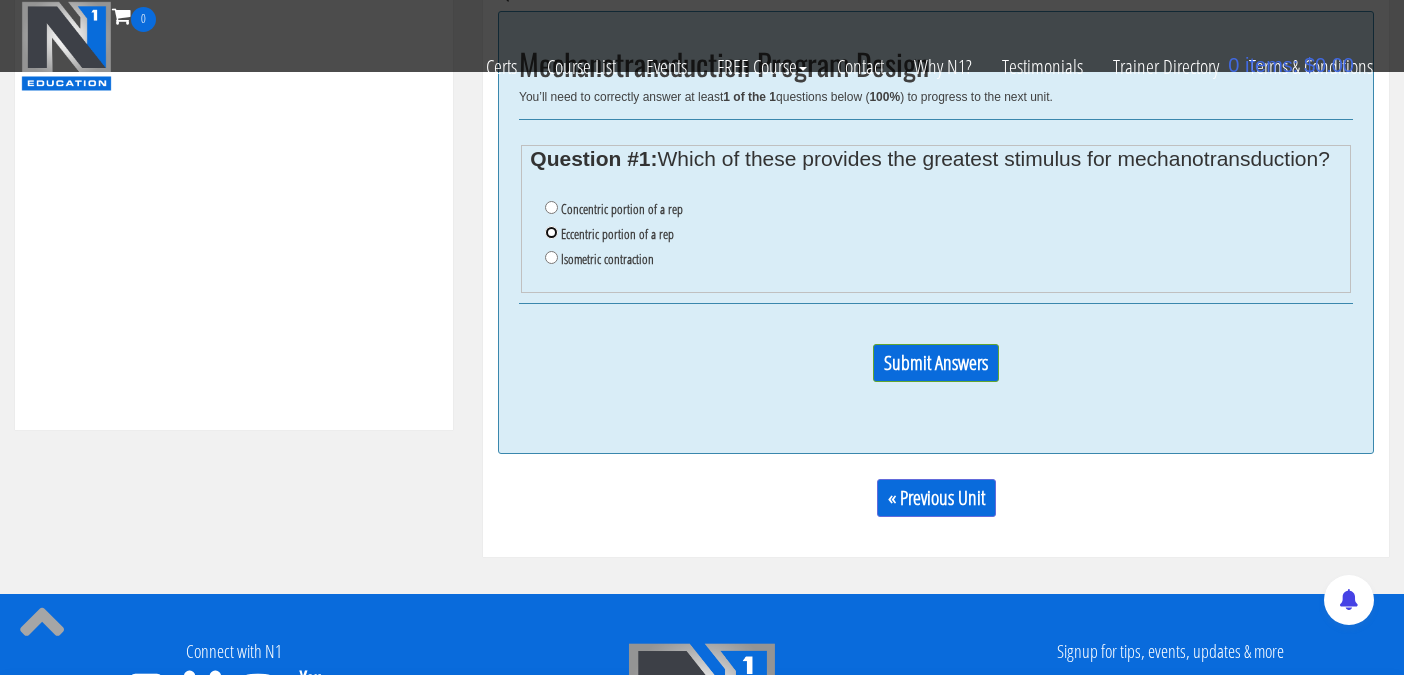 click on "Eccentric portion of a rep" at bounding box center (551, 232) 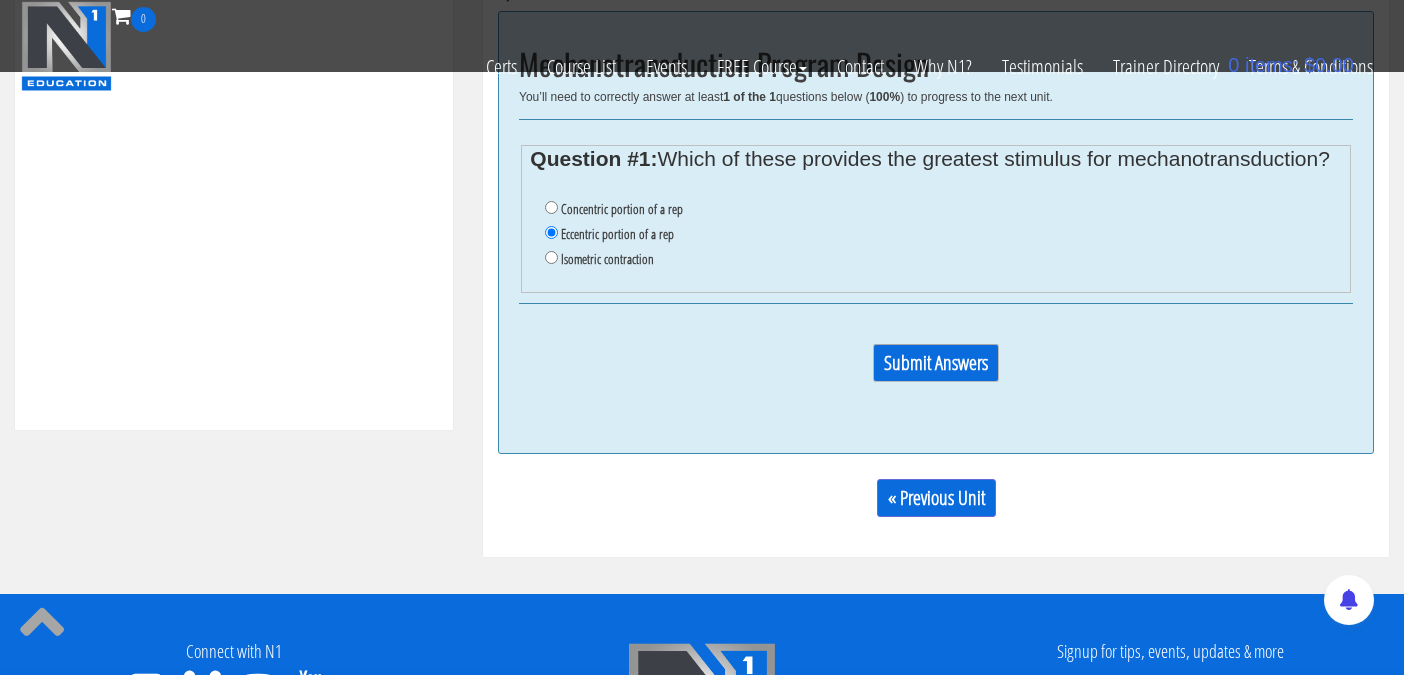 click on "Submit Answers" at bounding box center [936, 363] 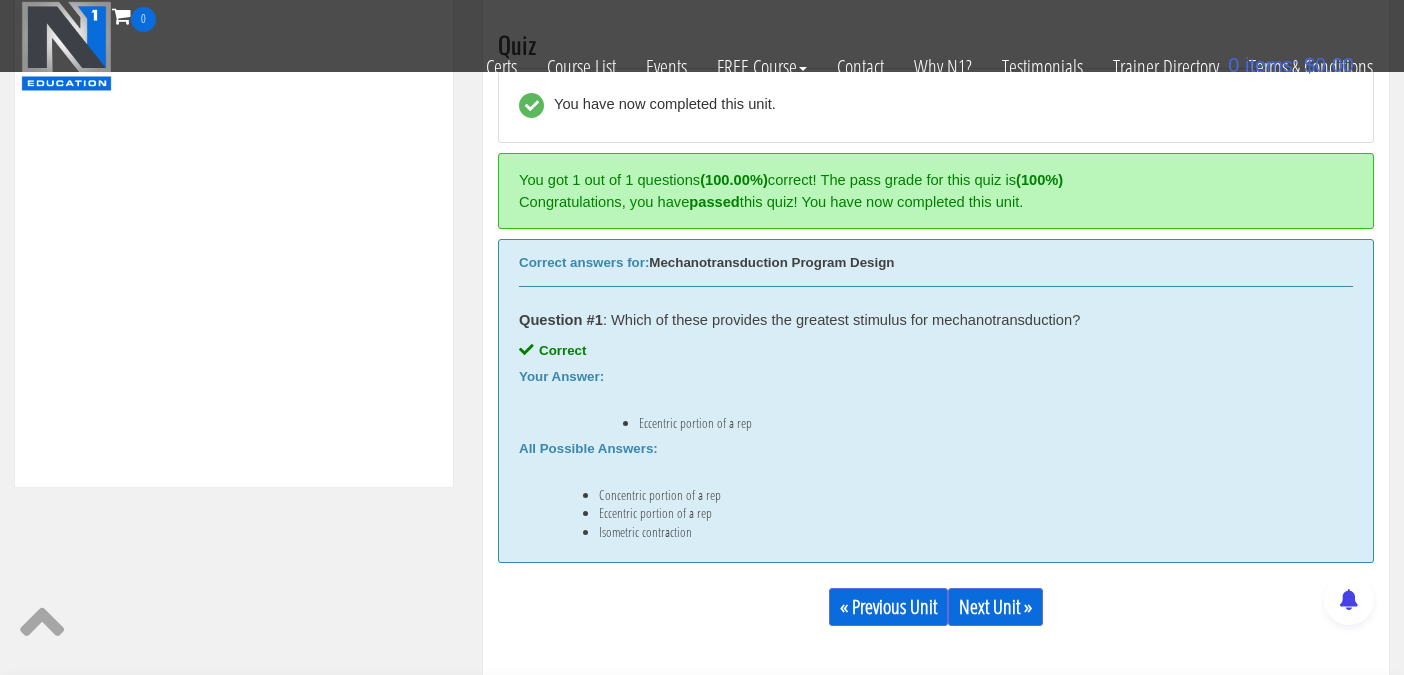 scroll, scrollTop: 745, scrollLeft: 0, axis: vertical 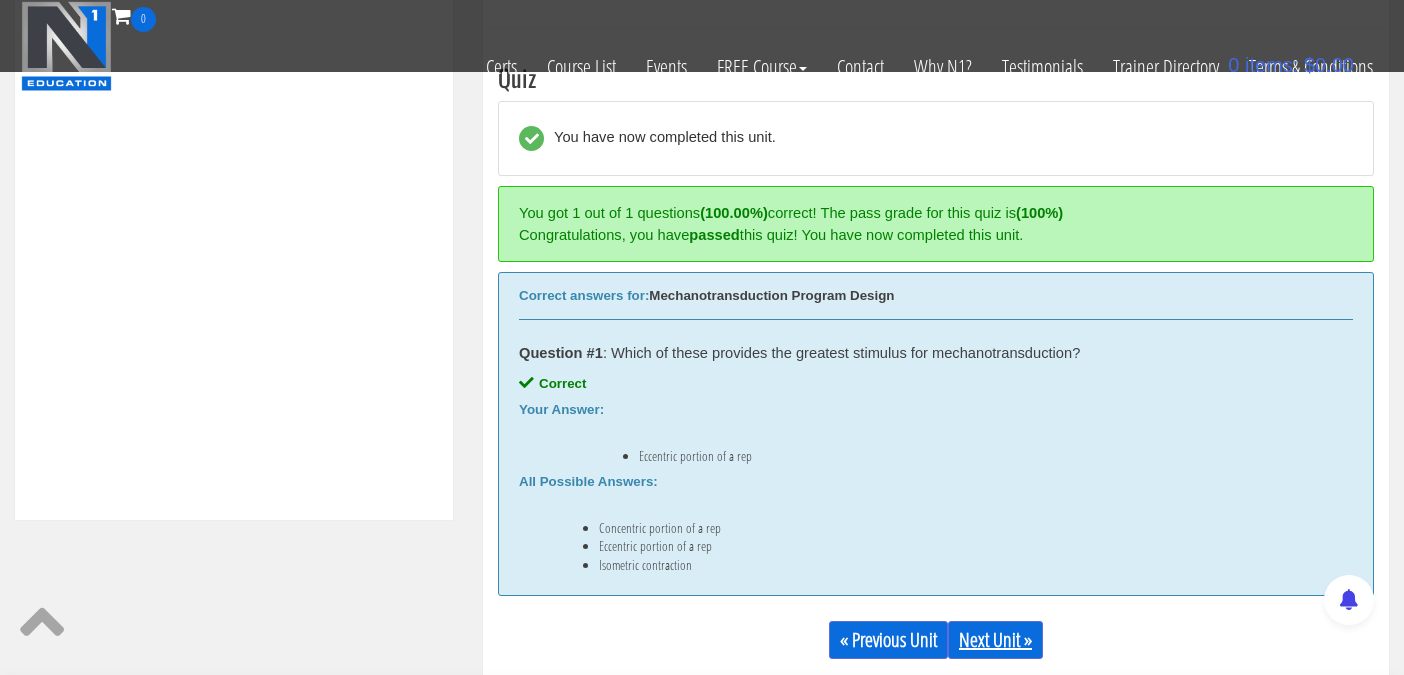 click on "Next Unit »" at bounding box center [995, 640] 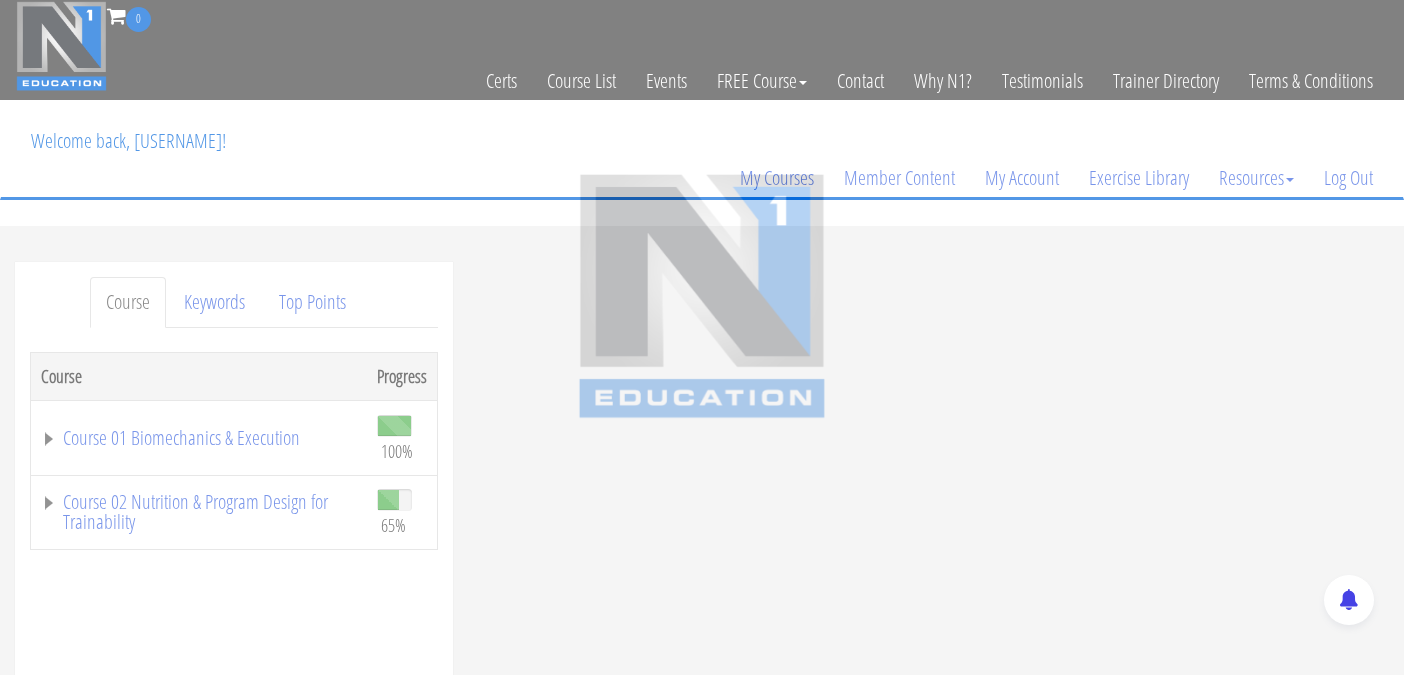 scroll, scrollTop: 0, scrollLeft: 0, axis: both 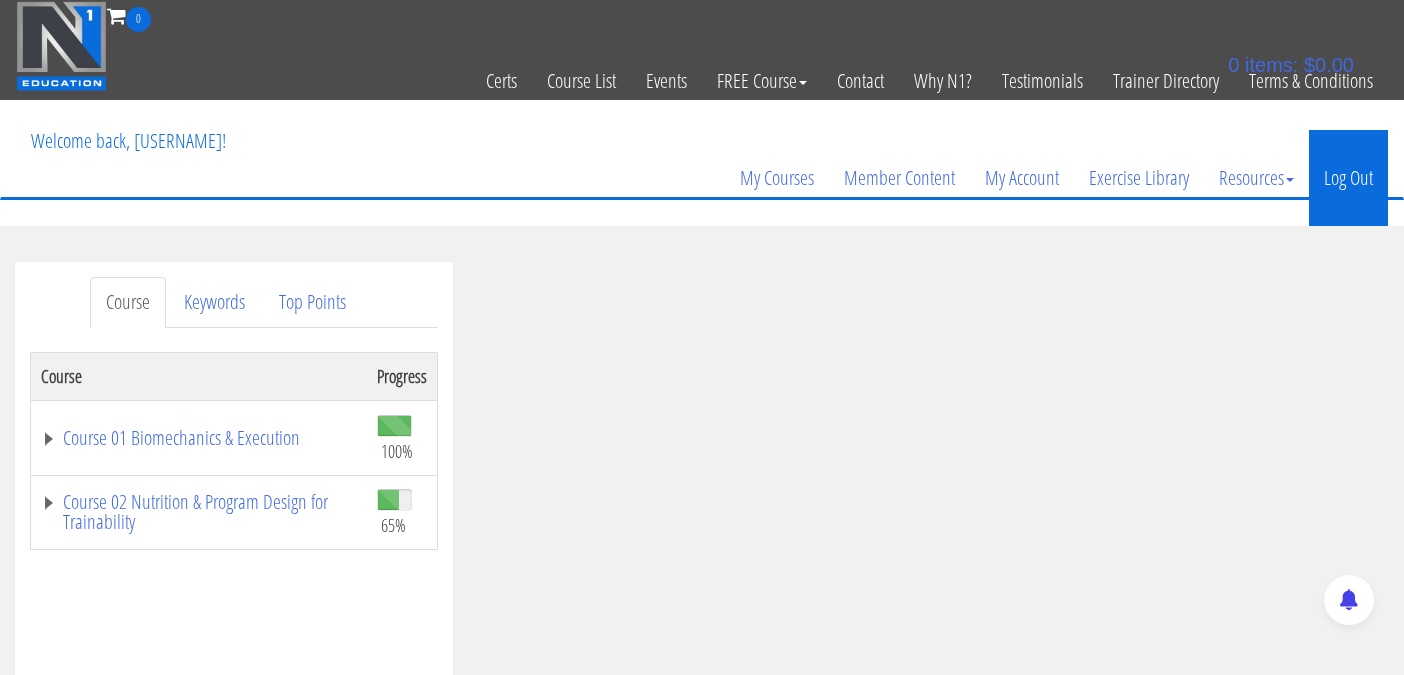click on "Log Out" at bounding box center [1348, 178] 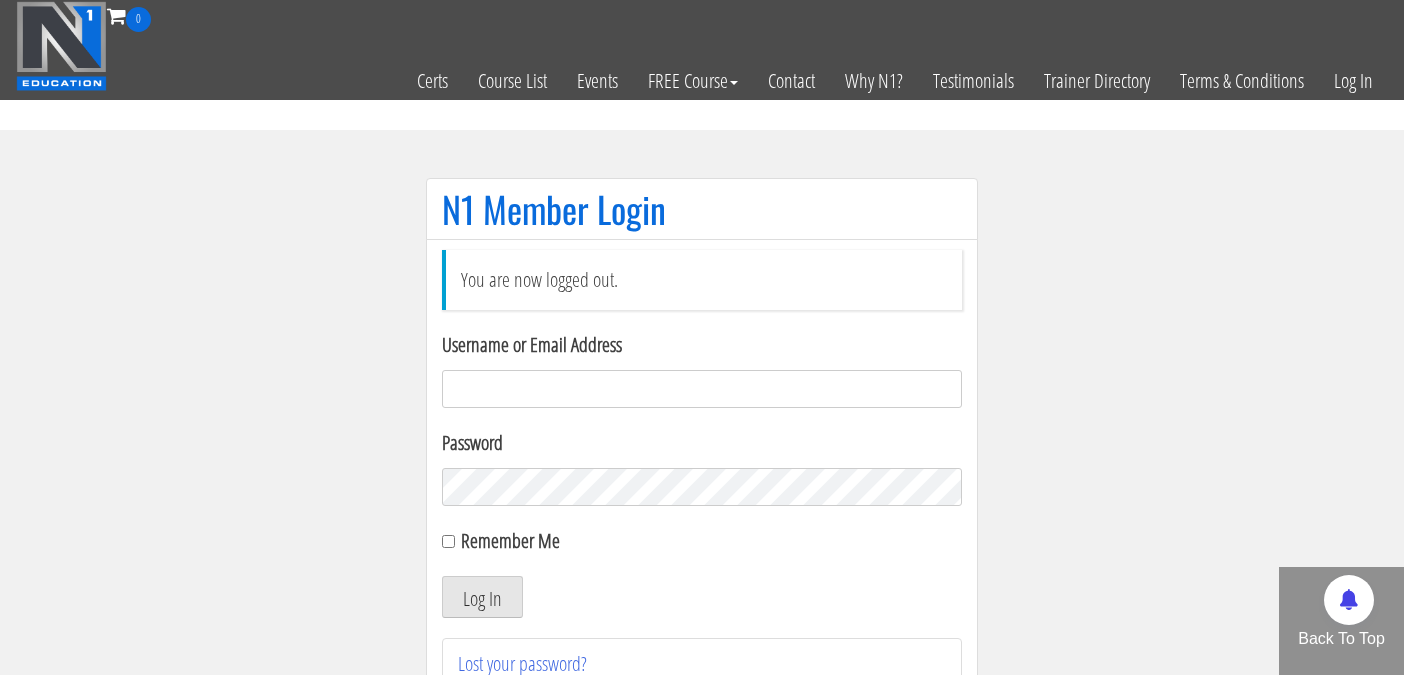 scroll, scrollTop: 0, scrollLeft: 0, axis: both 